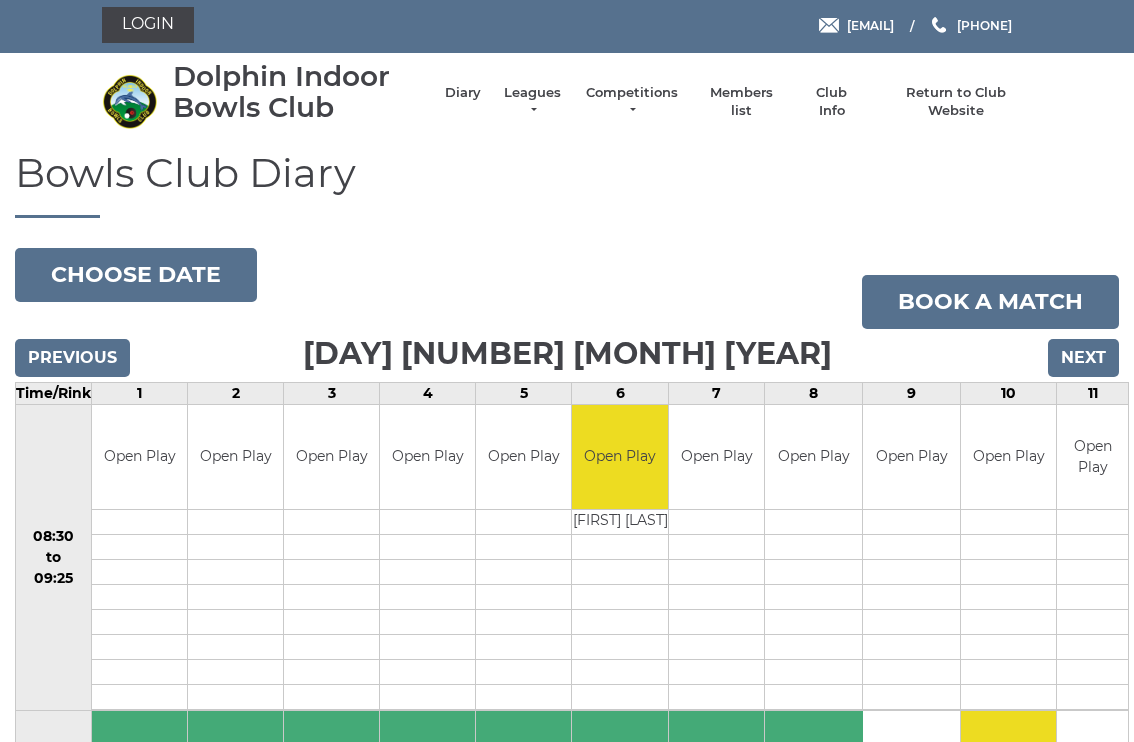 scroll, scrollTop: 0, scrollLeft: 0, axis: both 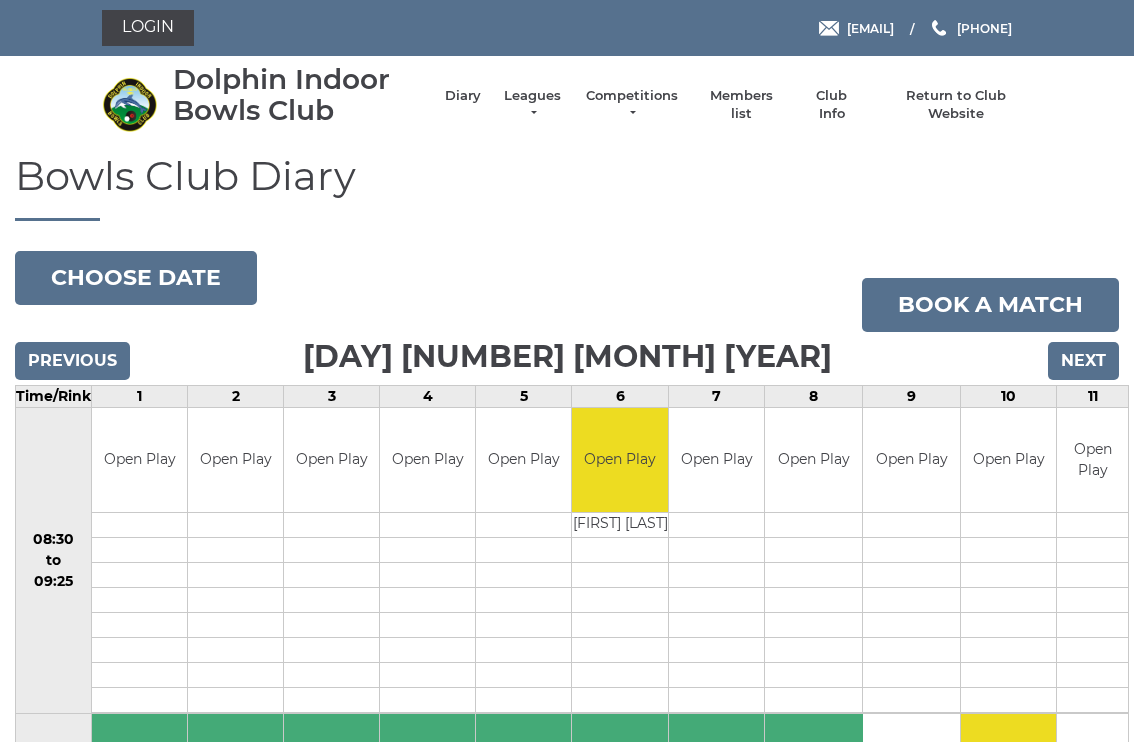 click on "Previous" at bounding box center [72, 361] 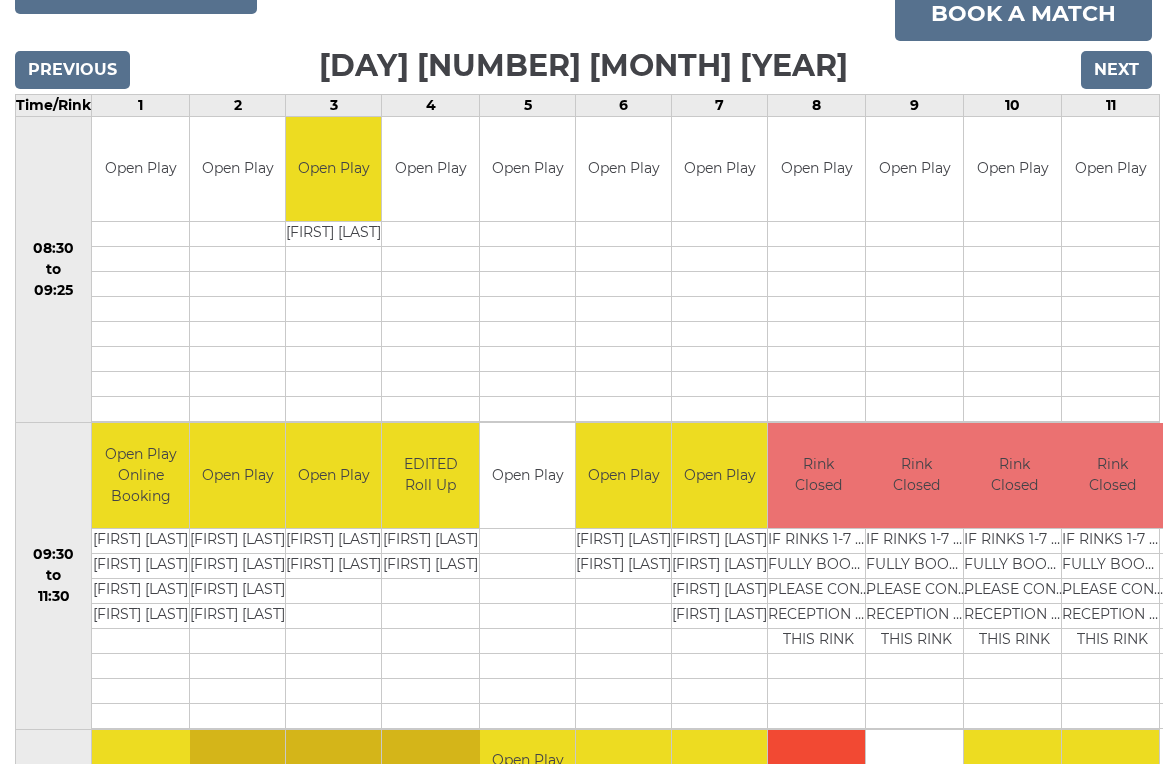scroll, scrollTop: 0, scrollLeft: 0, axis: both 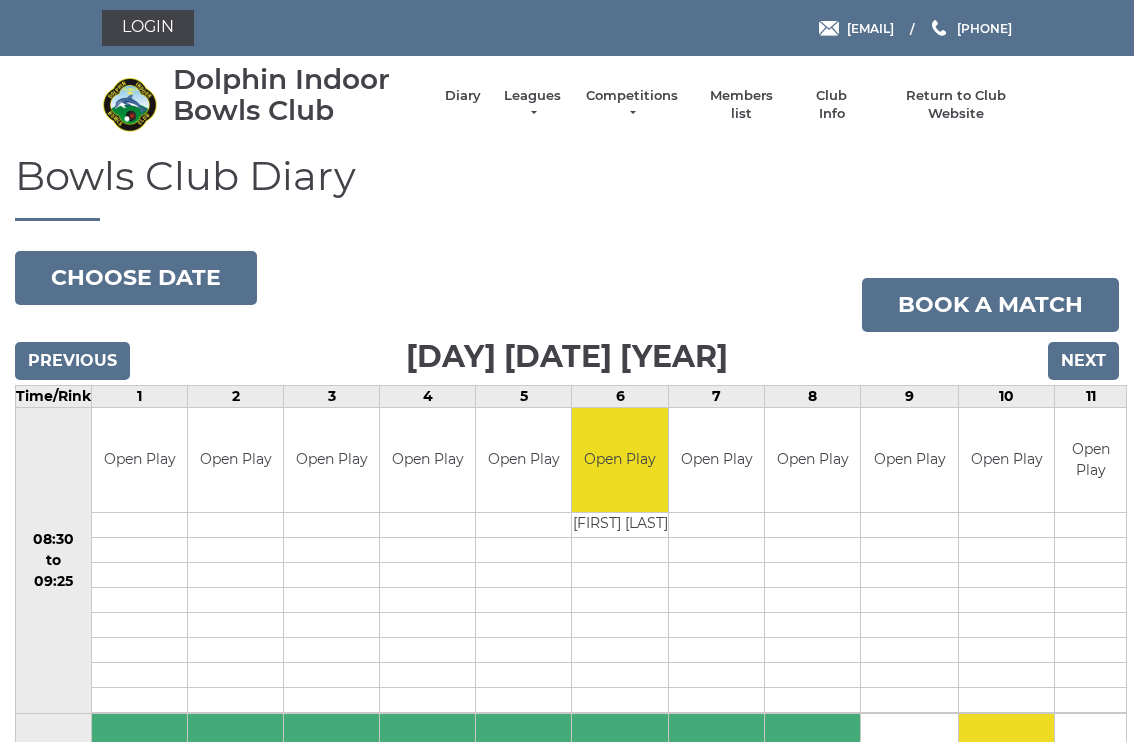 click on "Next" at bounding box center (1083, 361) 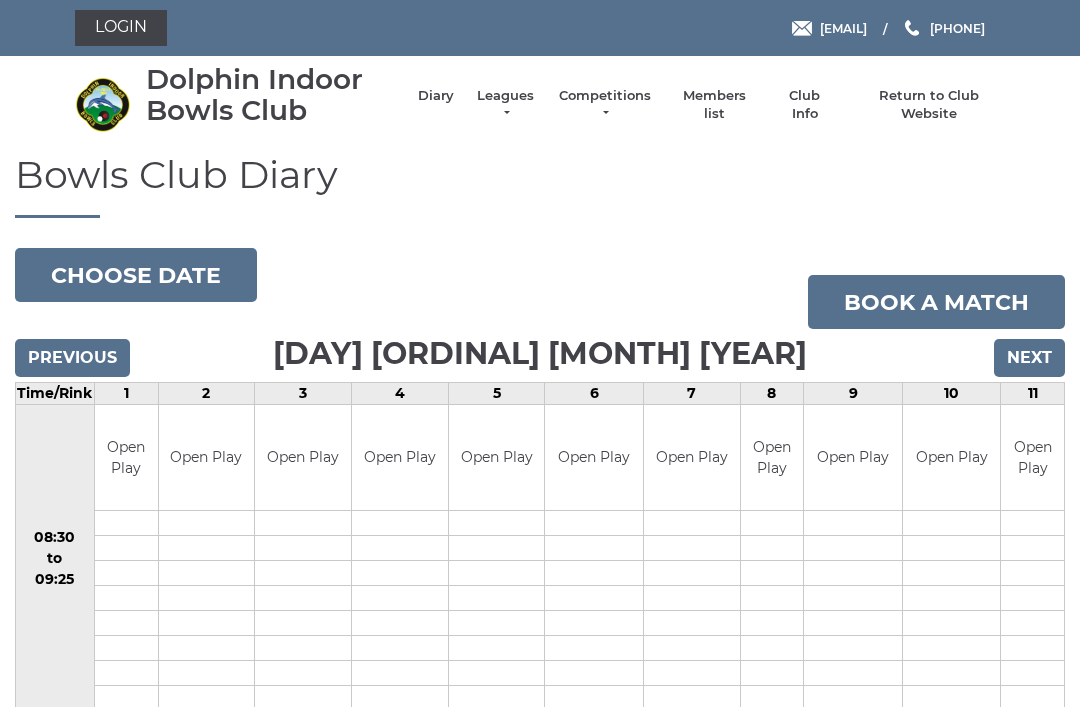 scroll, scrollTop: 0, scrollLeft: 0, axis: both 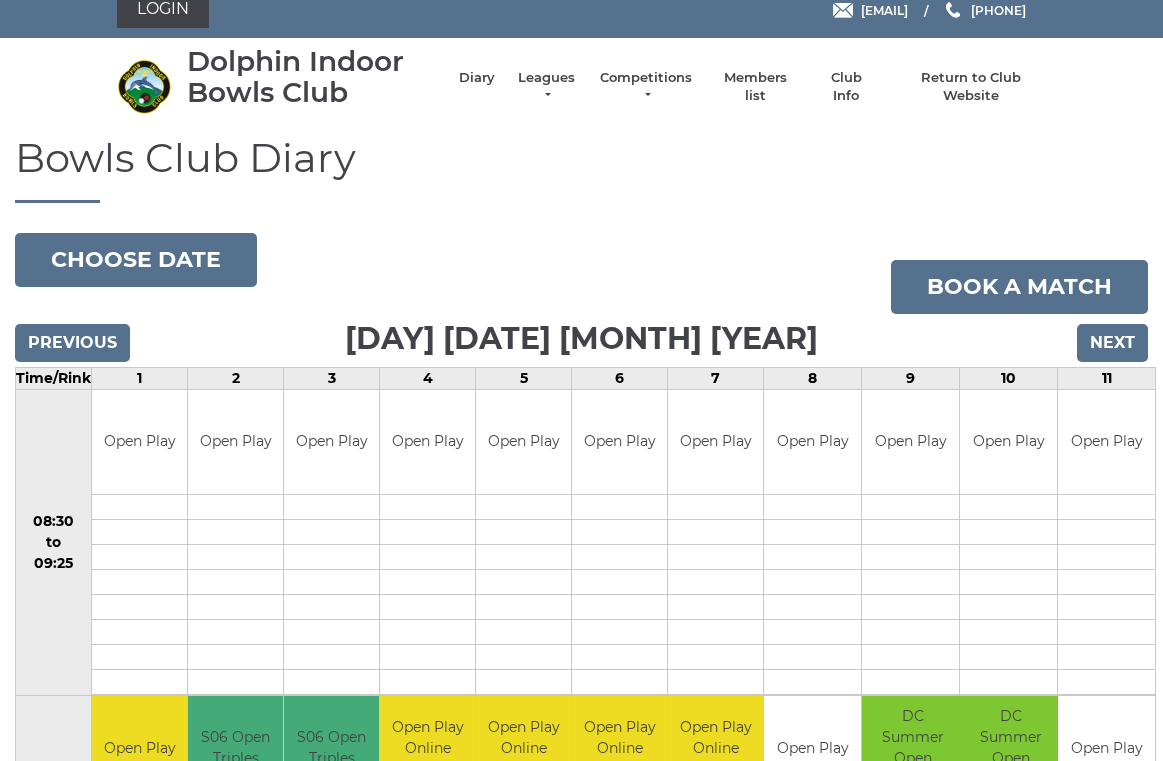 click on "Next" at bounding box center (1112, 343) 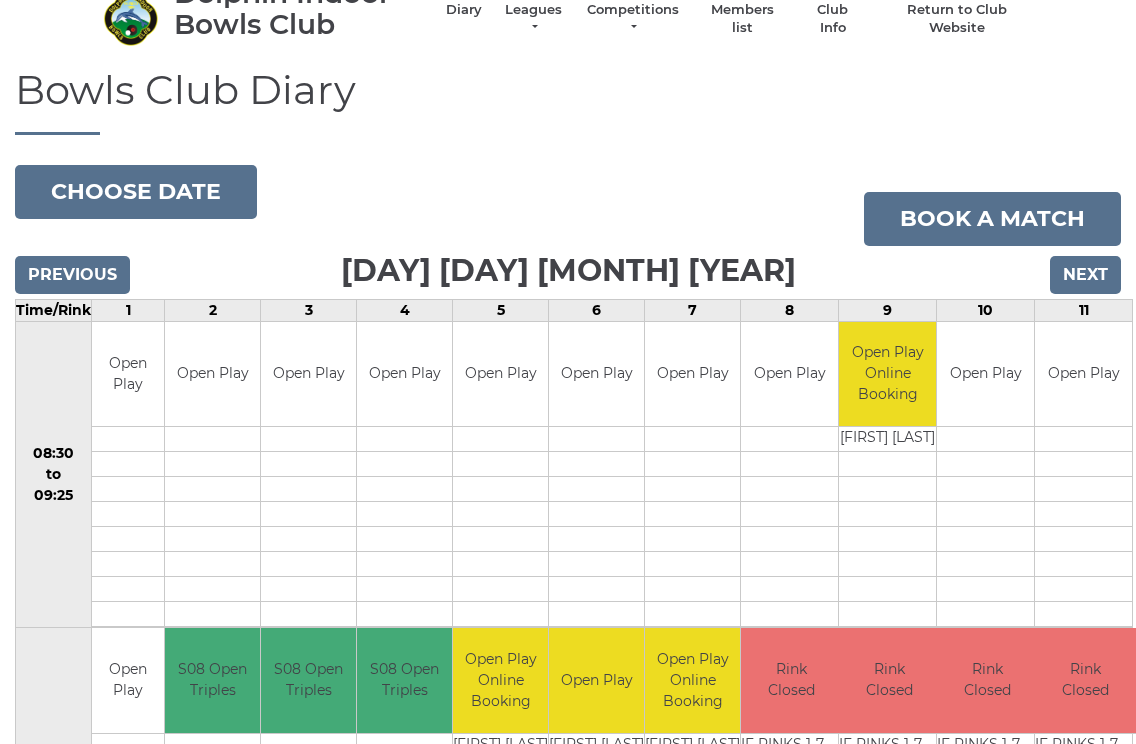 scroll, scrollTop: 0, scrollLeft: 0, axis: both 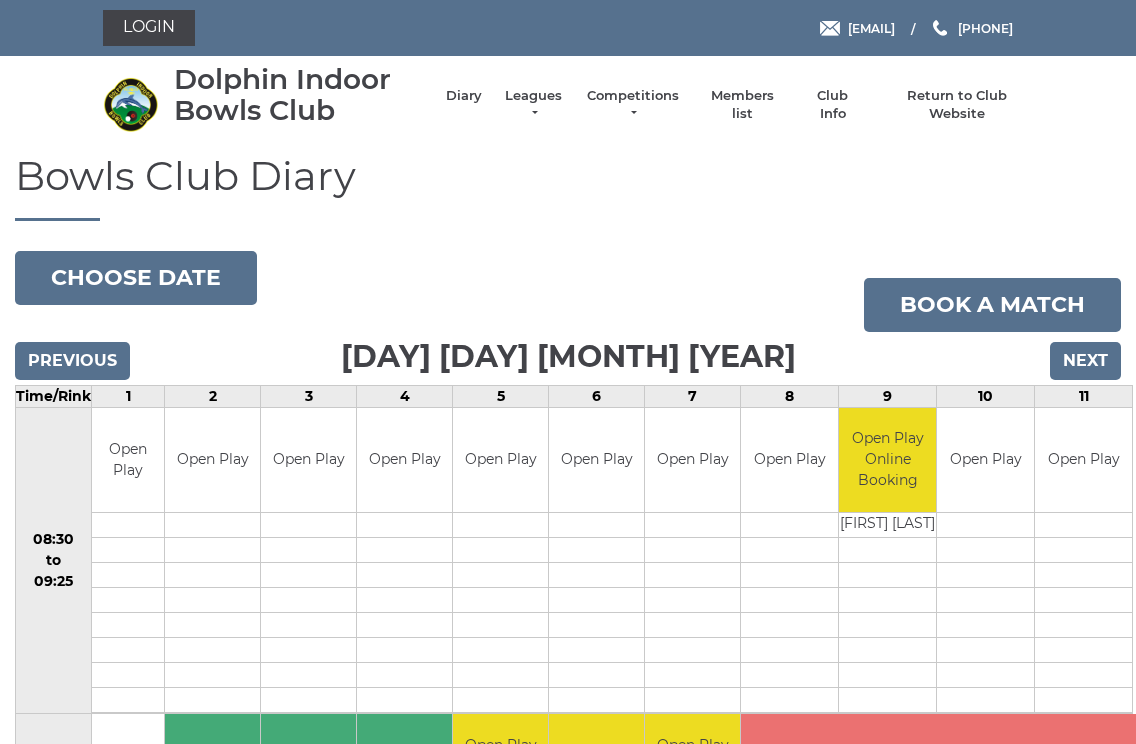 click on "Previous" at bounding box center (72, 361) 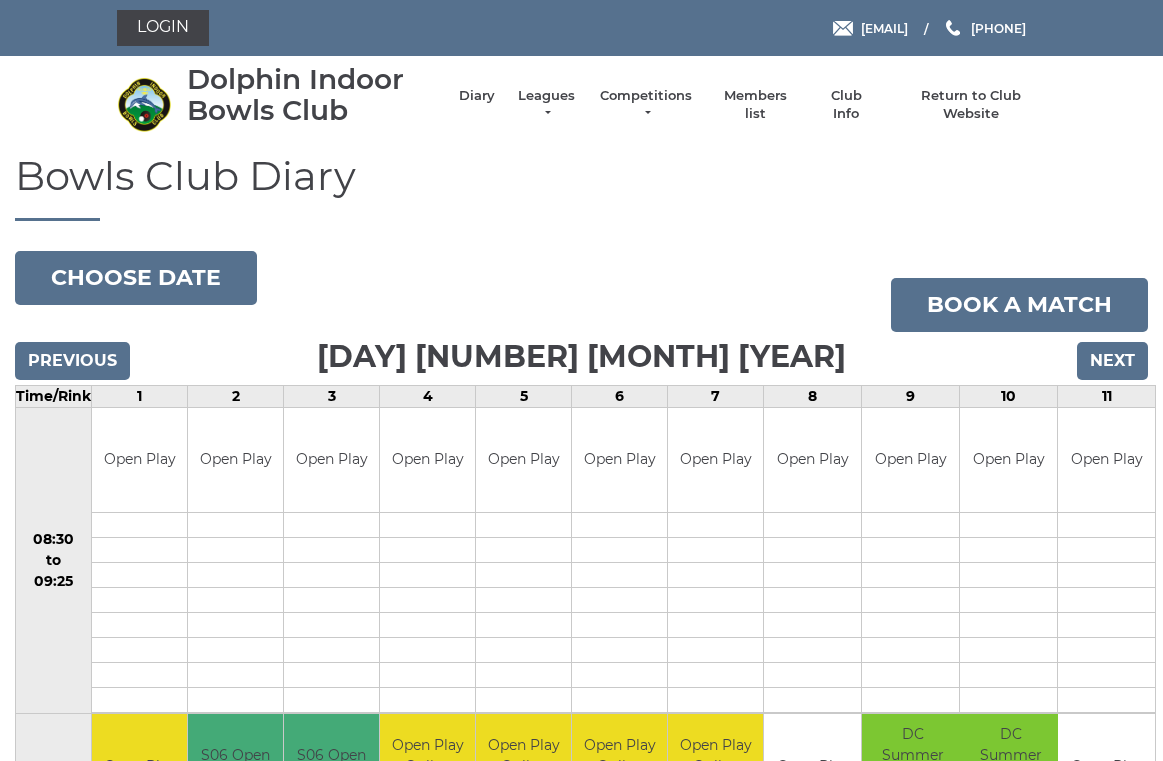scroll, scrollTop: 8, scrollLeft: 0, axis: vertical 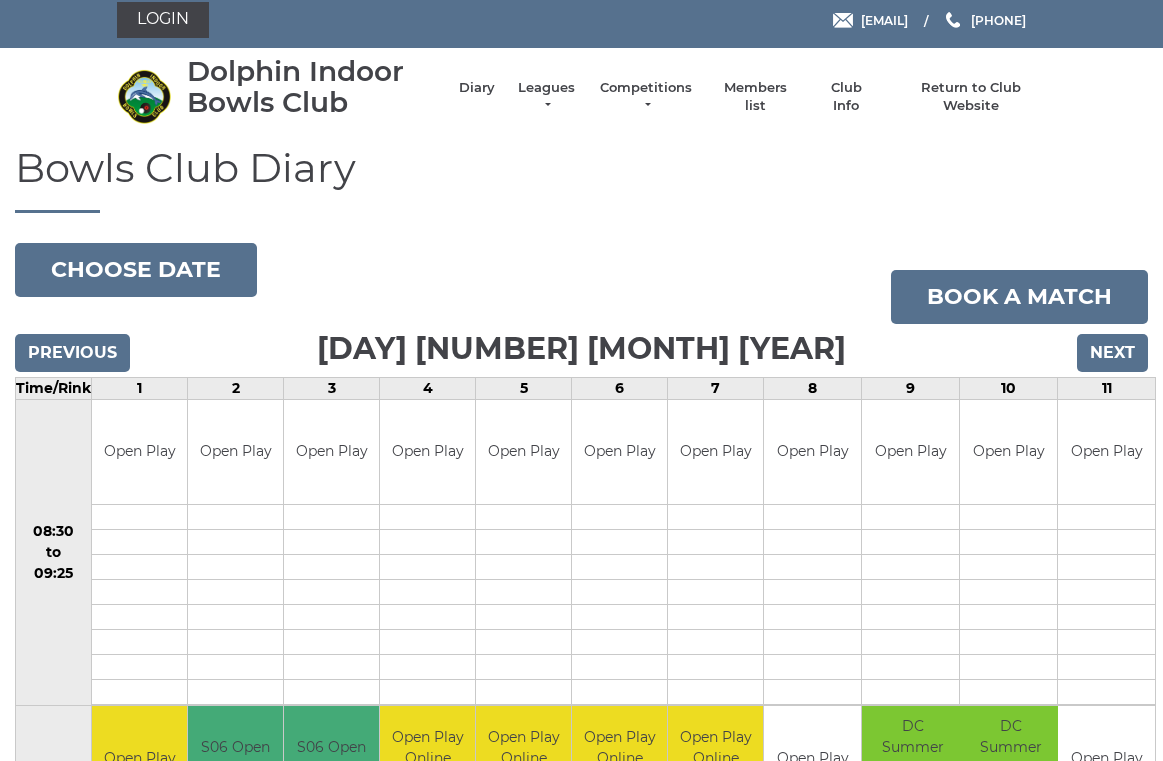click on "Previous" at bounding box center [72, 353] 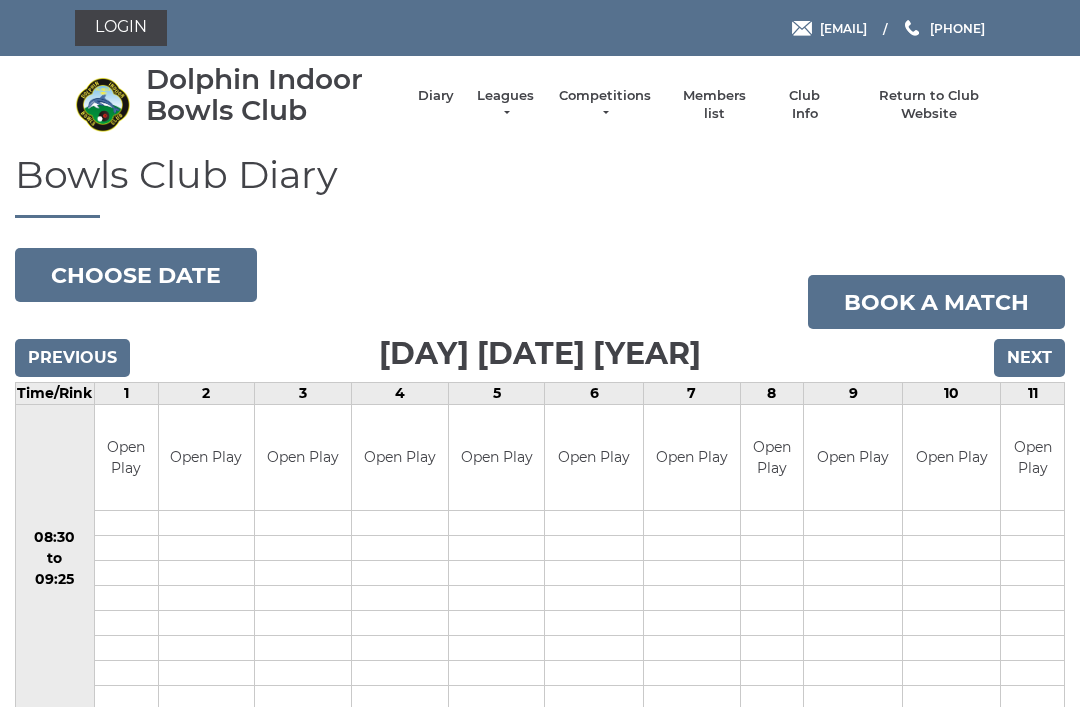 scroll, scrollTop: 0, scrollLeft: 0, axis: both 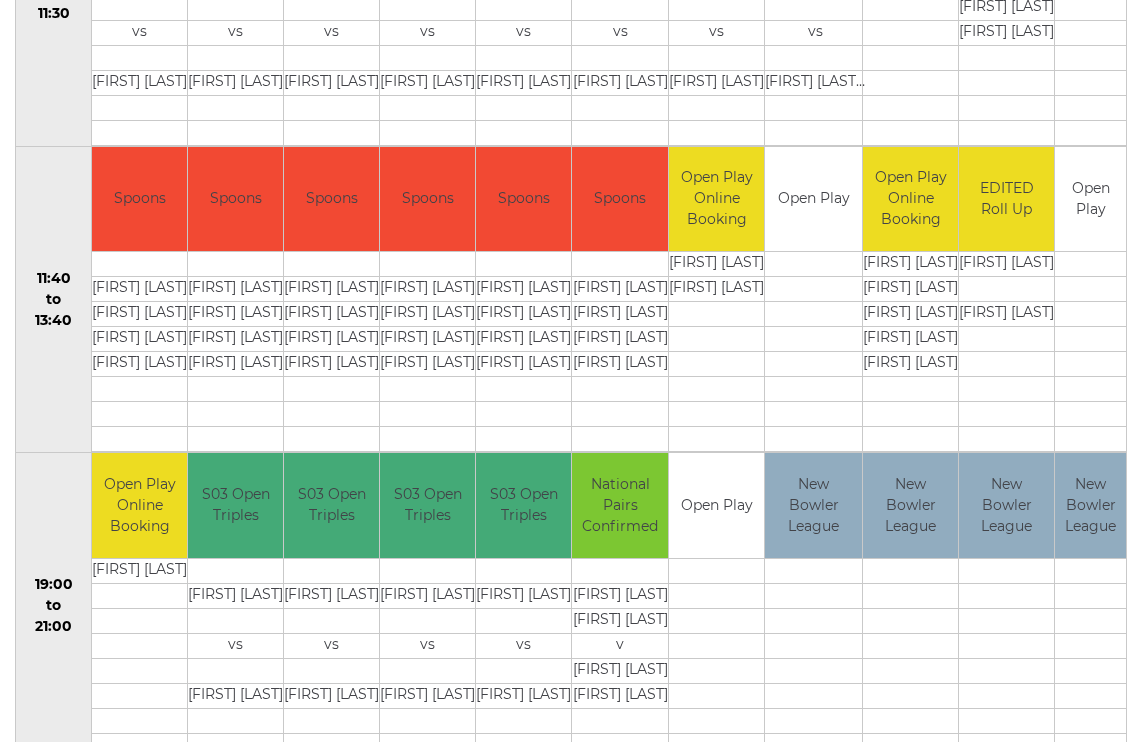 click on "Bowls Club Diary
[YEAR]-[MONTH]-[DAY]
Choose date
Book a match
[DAY] [DAY] [MONTH] [YEAR]
Previous
Next
Time/Rink
1
2
3
4
5
6
7
8
9
10
11
08:30 to 09:25
to" at bounding box center [567, 20] 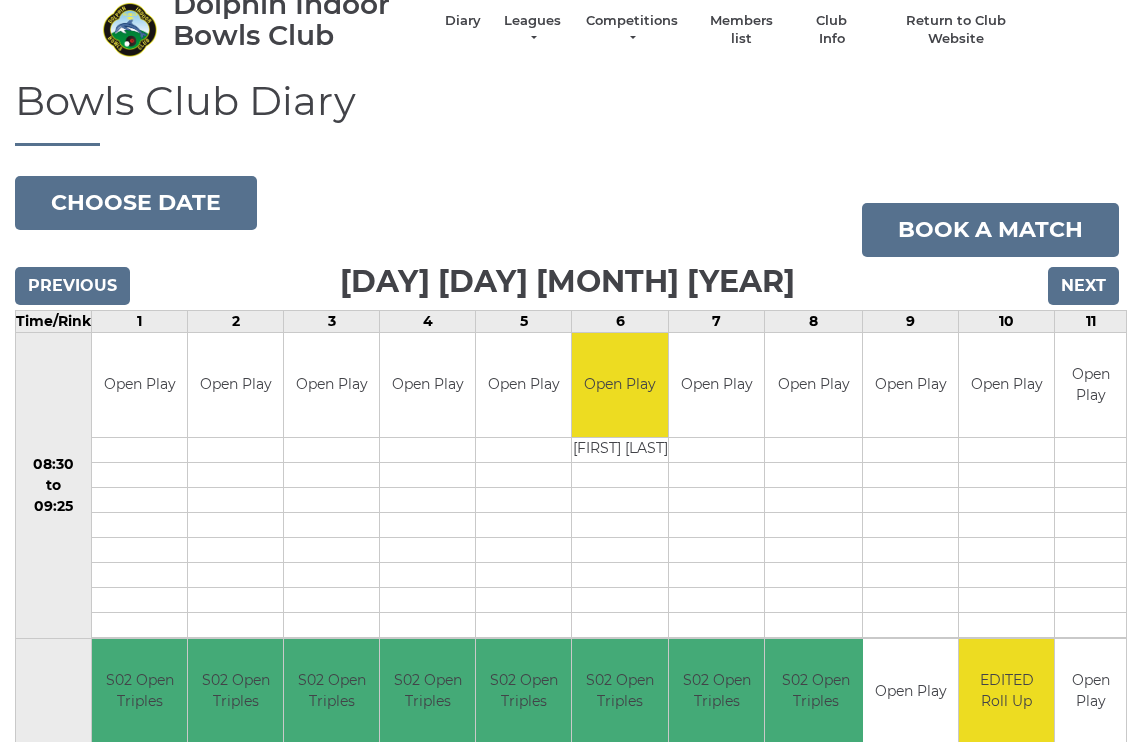 scroll, scrollTop: 0, scrollLeft: 0, axis: both 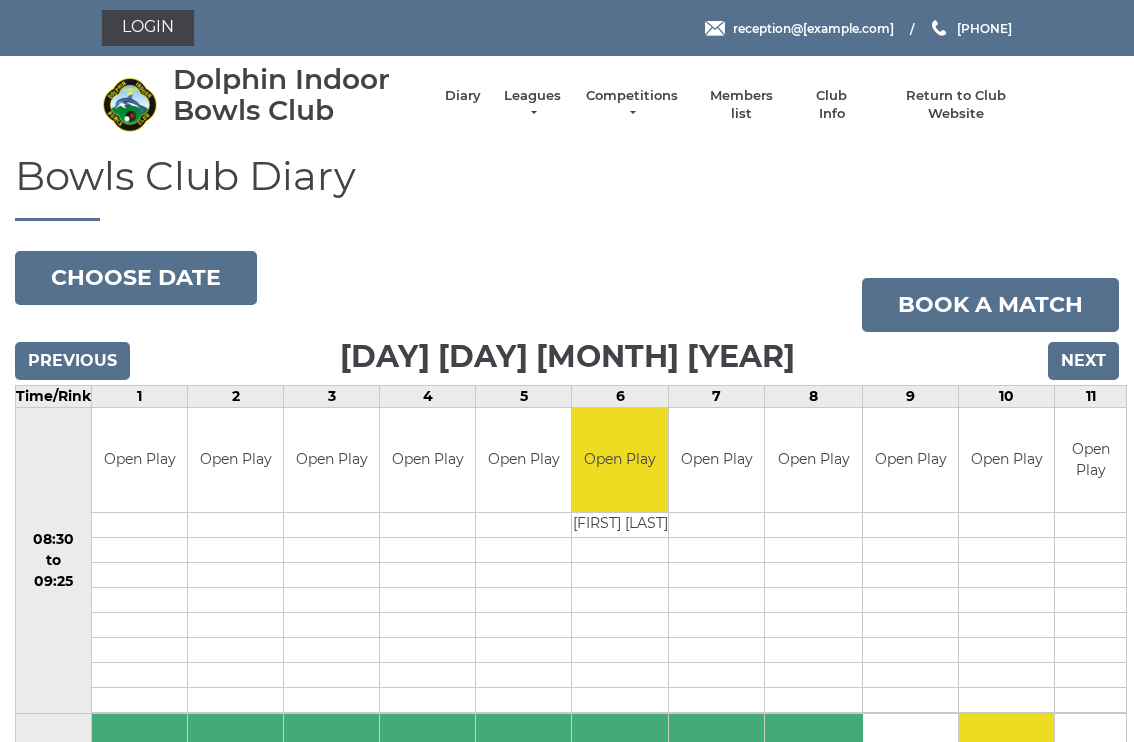 click on "Next" at bounding box center (1083, 361) 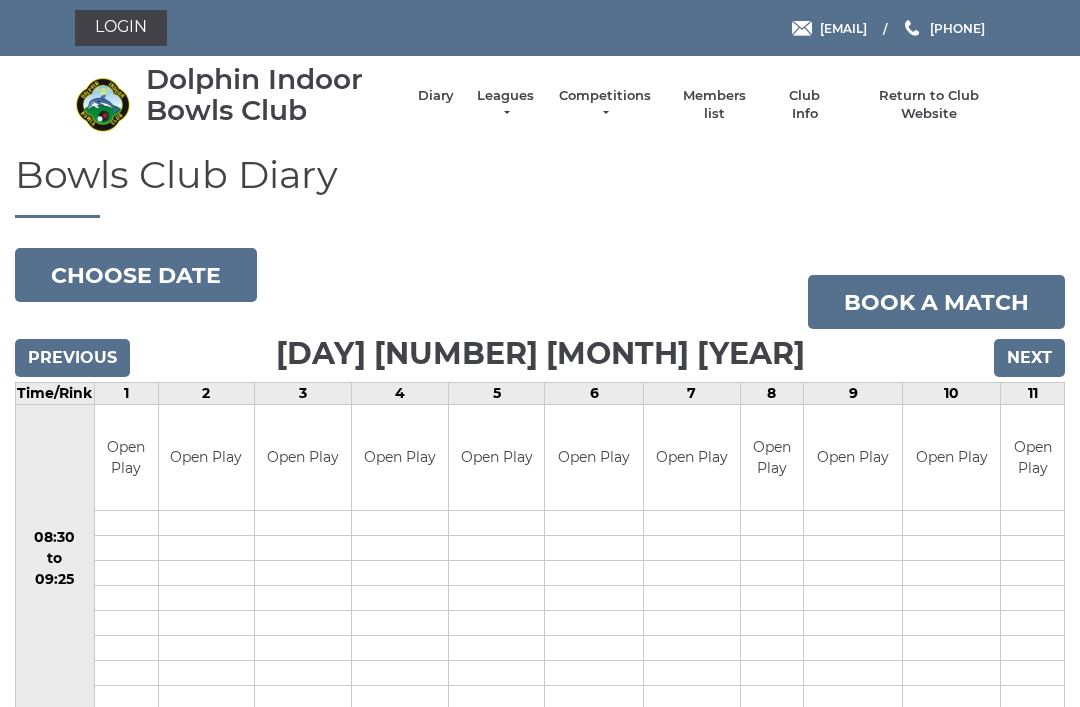 scroll, scrollTop: 0, scrollLeft: 0, axis: both 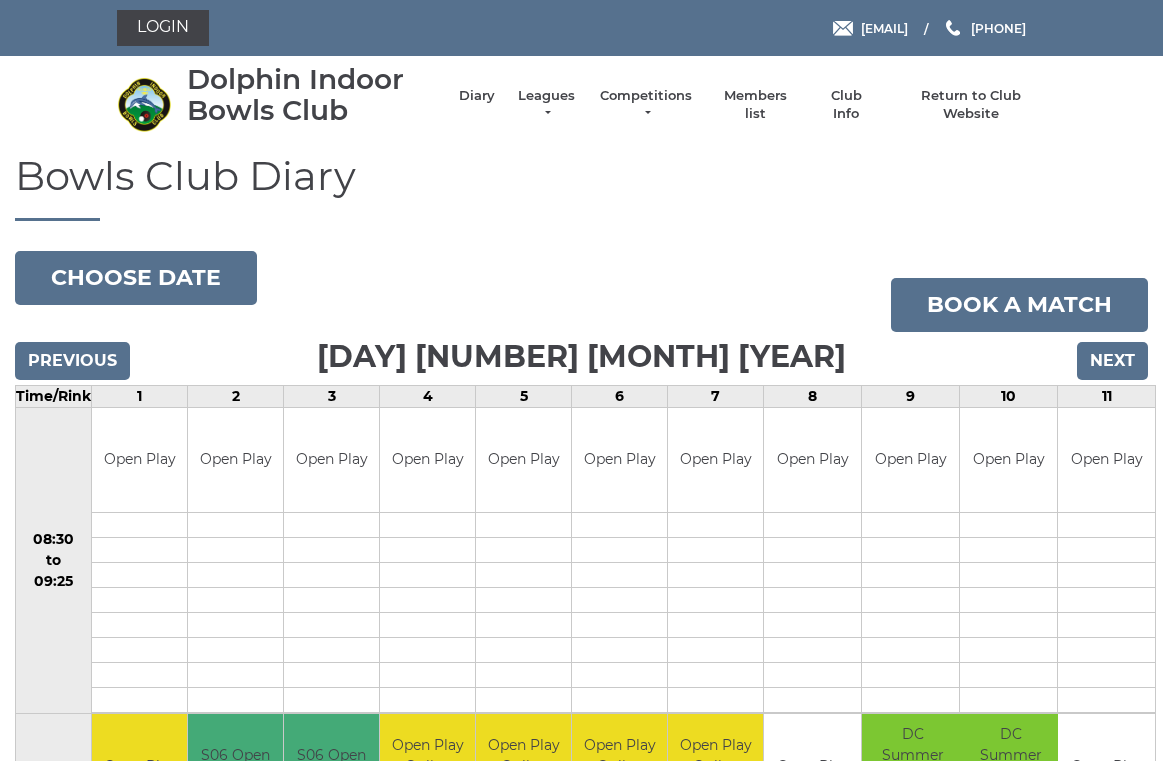 click on "Next" at bounding box center [1112, 361] 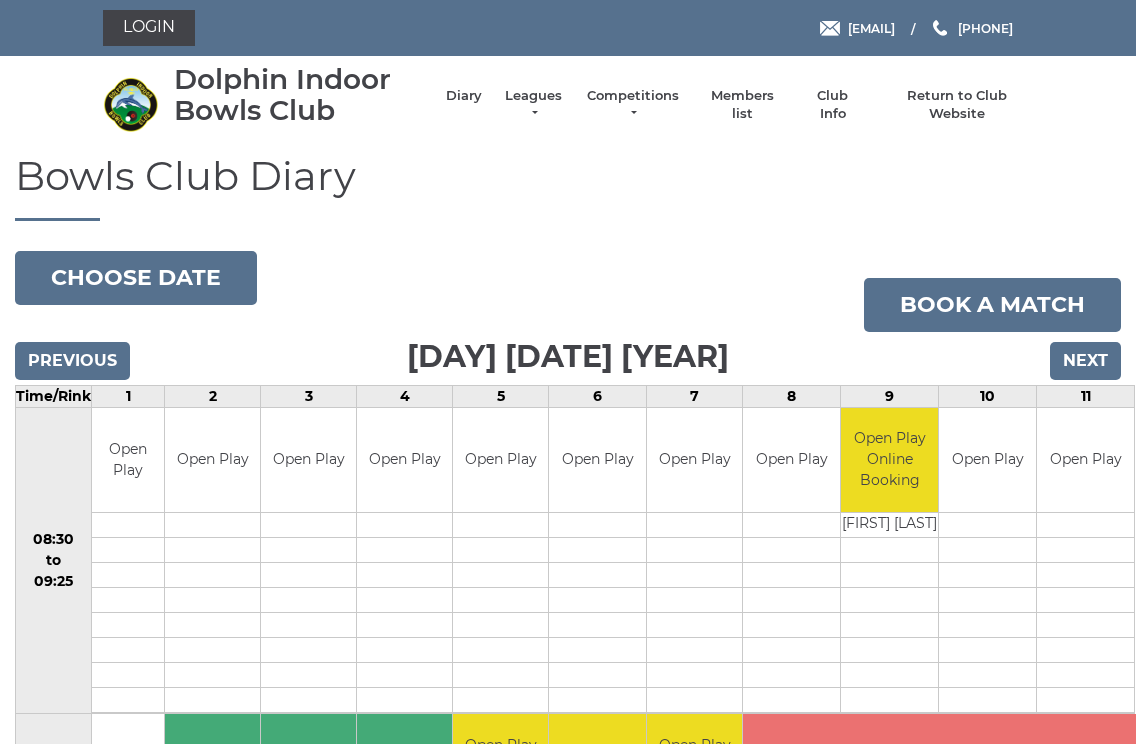 scroll, scrollTop: 5, scrollLeft: 0, axis: vertical 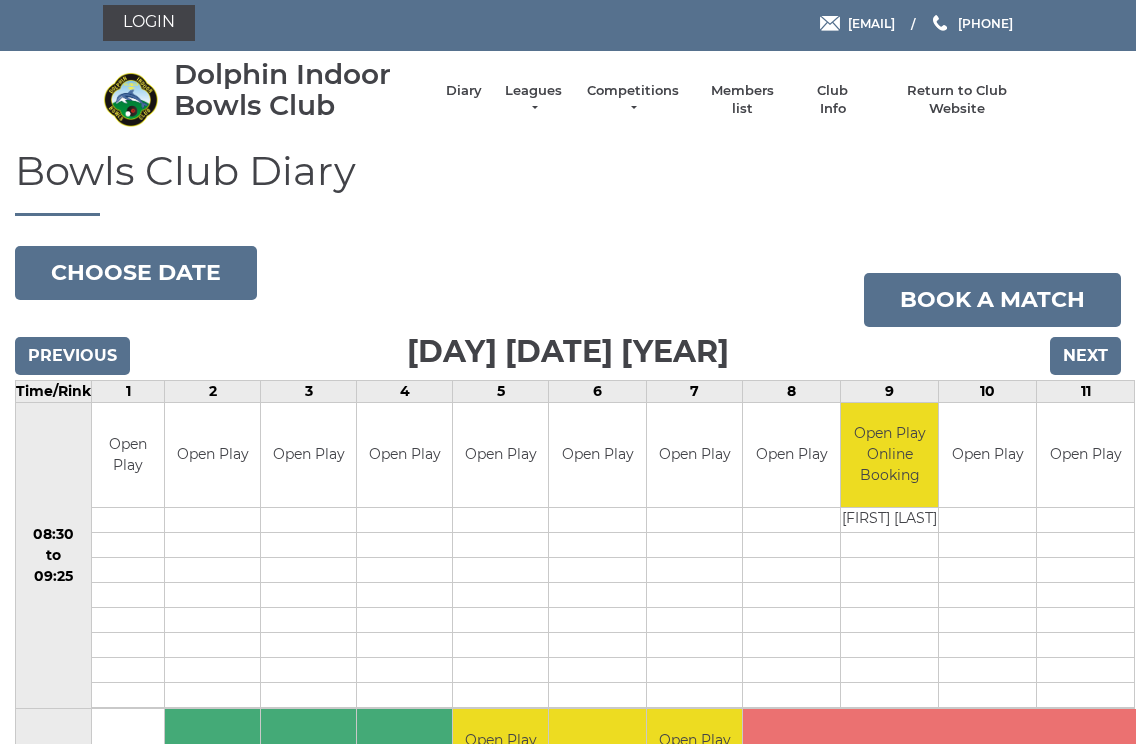 click on "Next" at bounding box center [1085, 356] 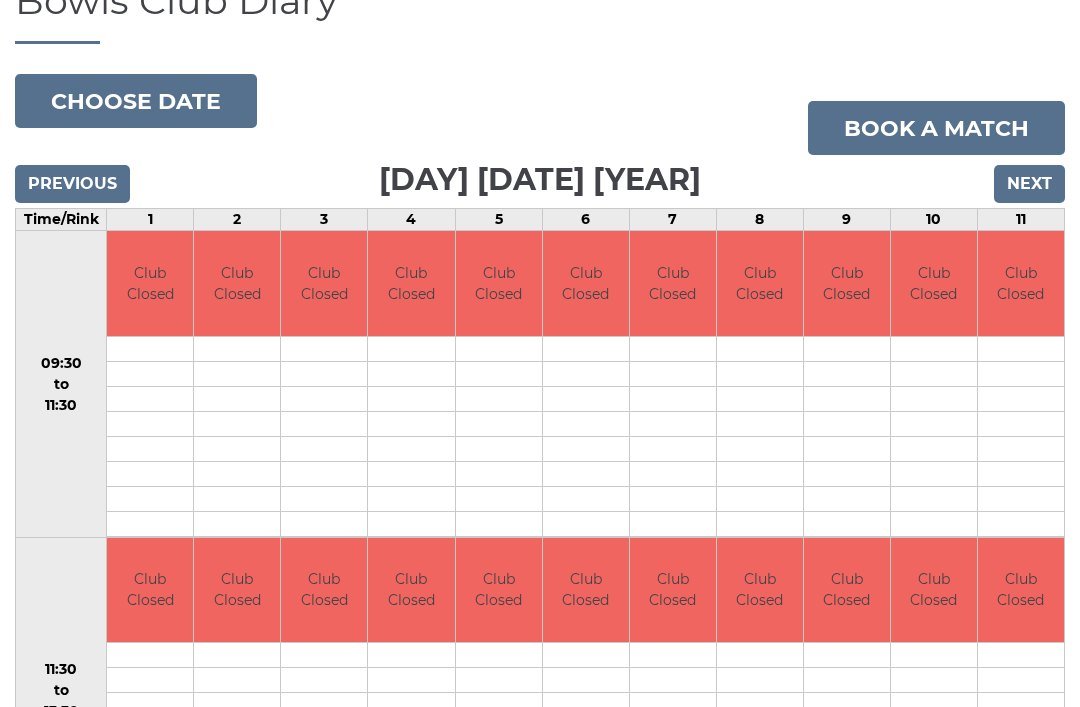 scroll, scrollTop: 0, scrollLeft: 0, axis: both 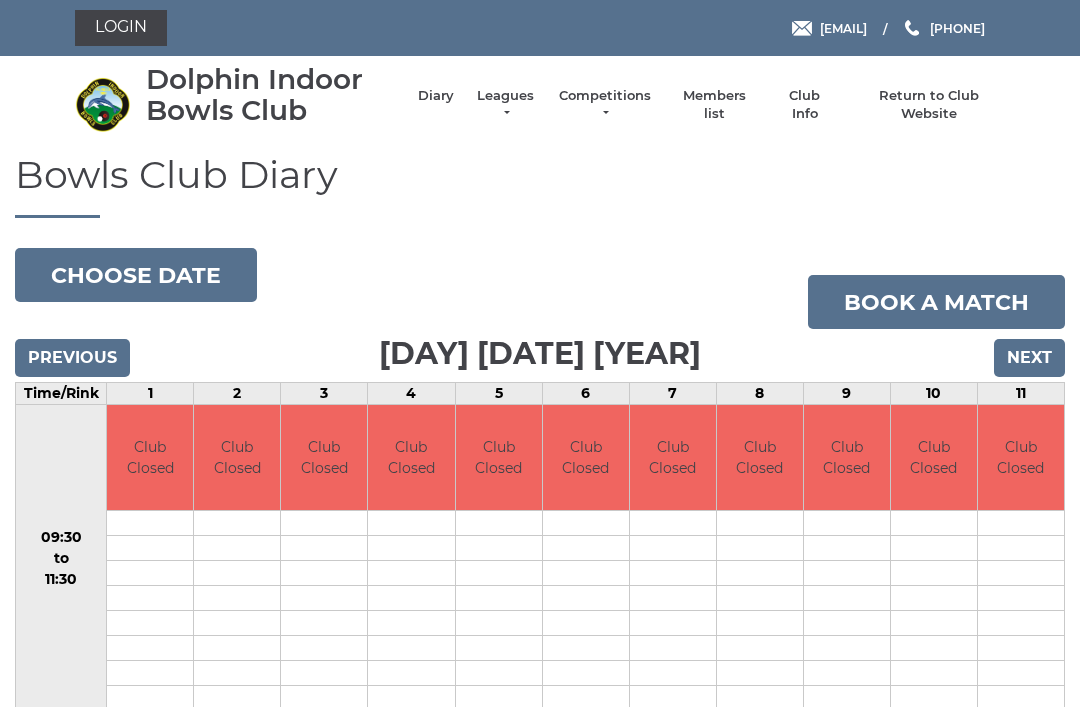 click on "Next" at bounding box center (1029, 358) 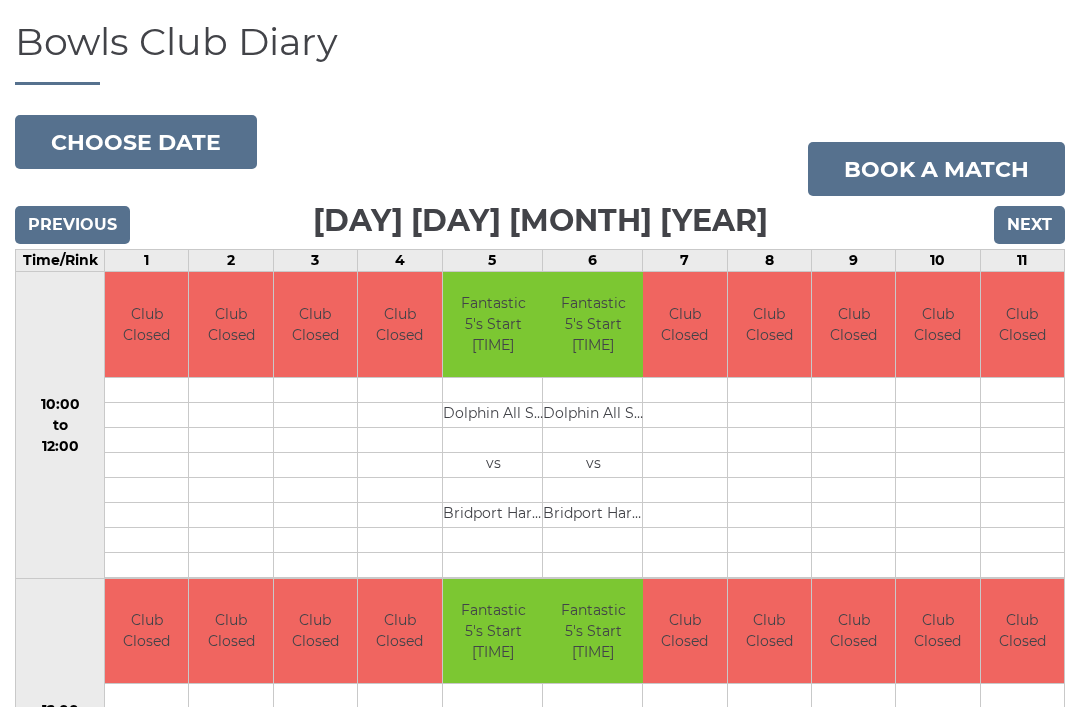 scroll, scrollTop: 131, scrollLeft: 0, axis: vertical 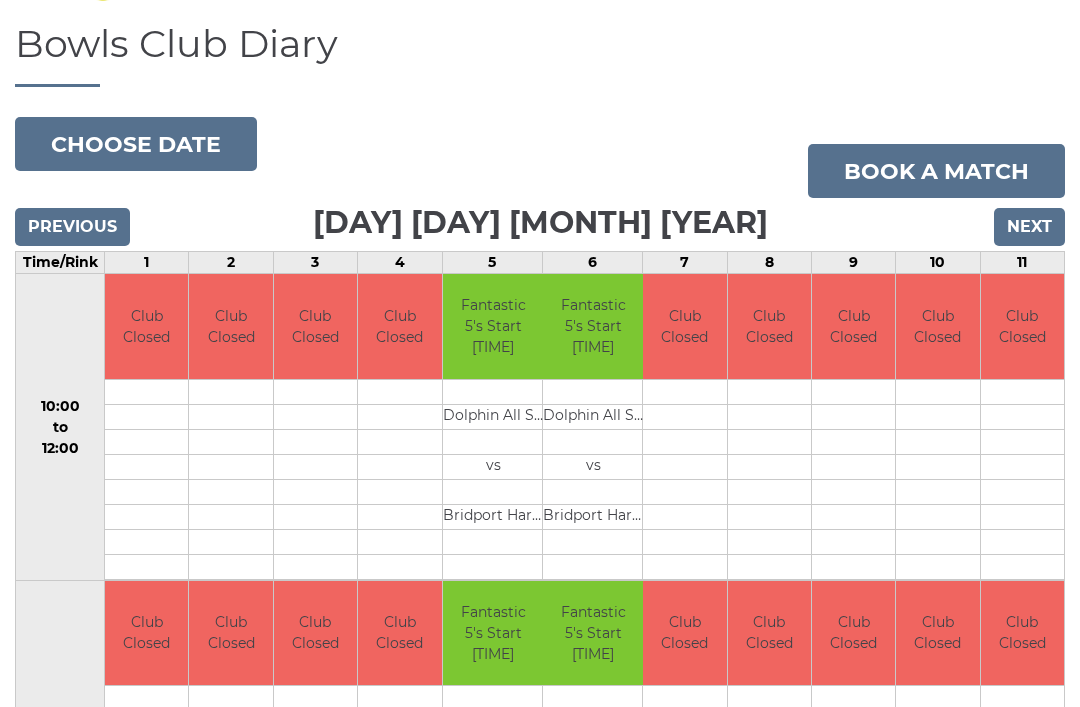 click on "Next" at bounding box center [1029, 227] 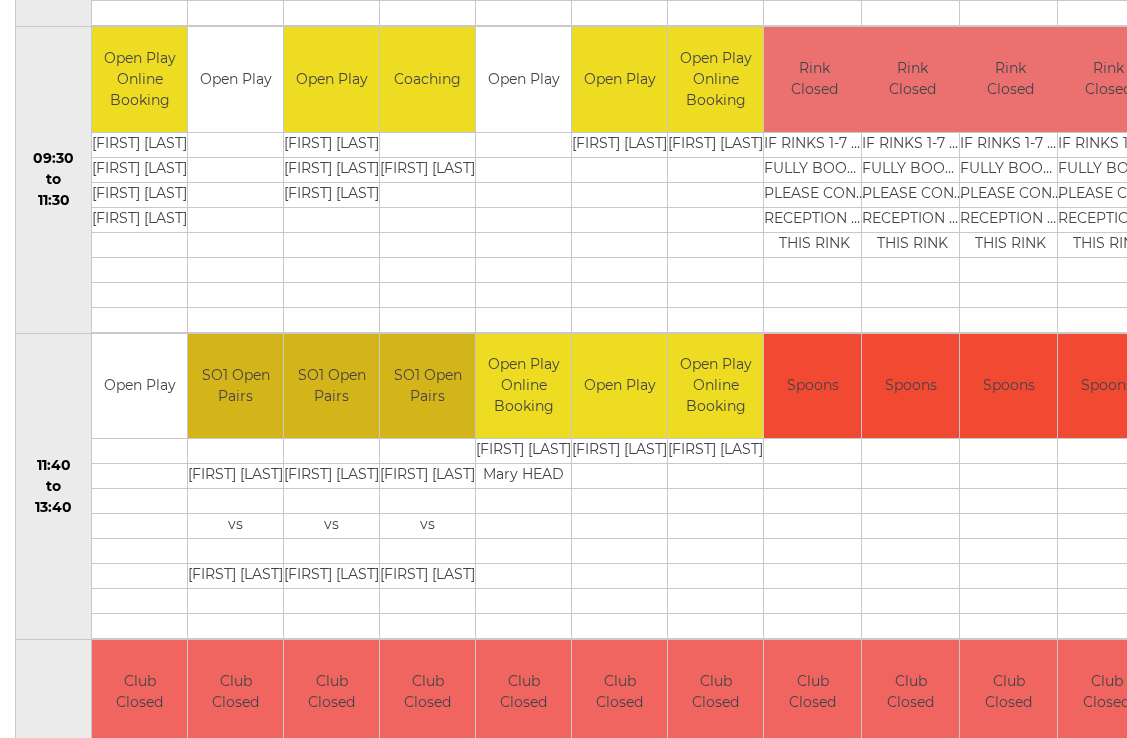 scroll, scrollTop: 910, scrollLeft: 0, axis: vertical 